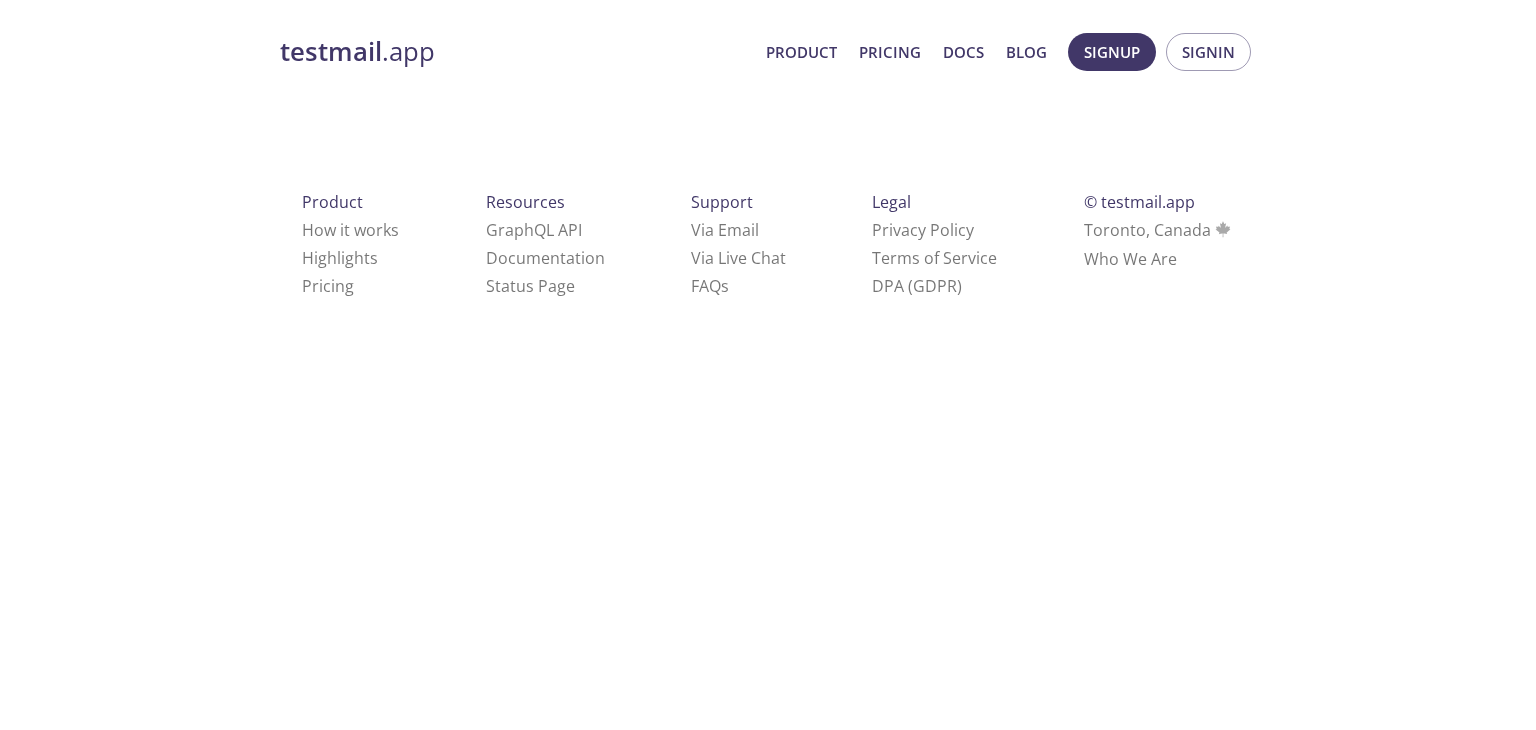 scroll, scrollTop: 0, scrollLeft: 0, axis: both 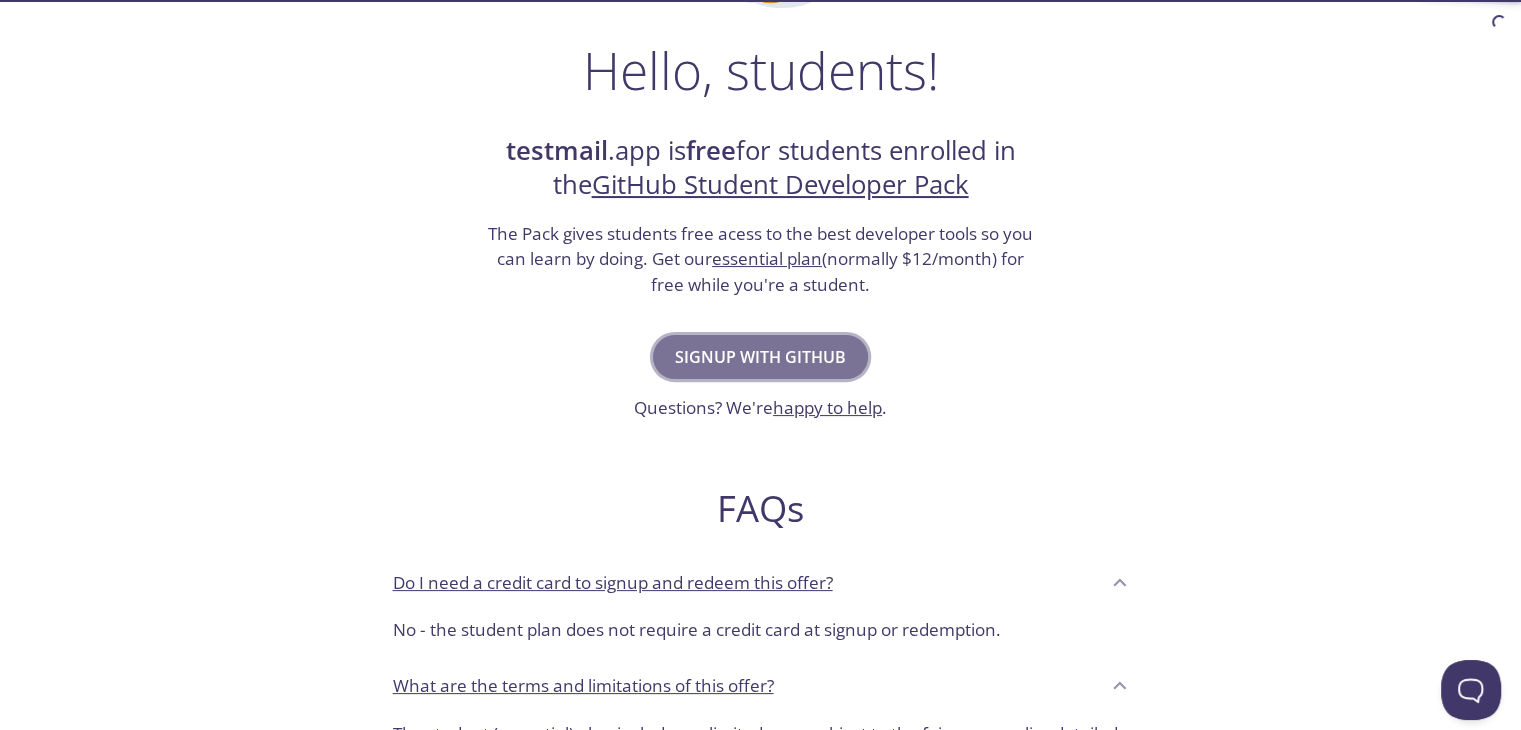 click on "Signup with GitHub" at bounding box center [760, 357] 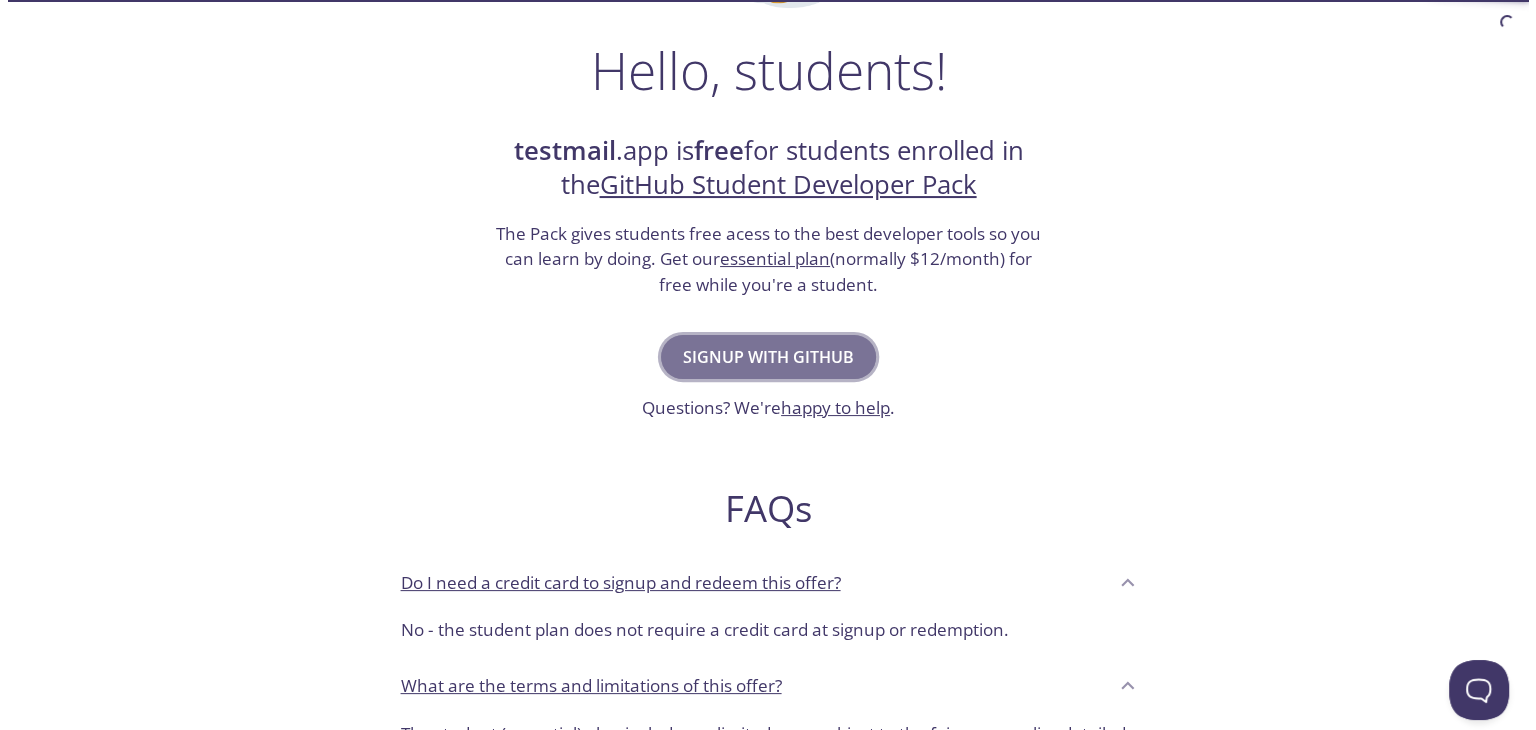 scroll, scrollTop: 0, scrollLeft: 0, axis: both 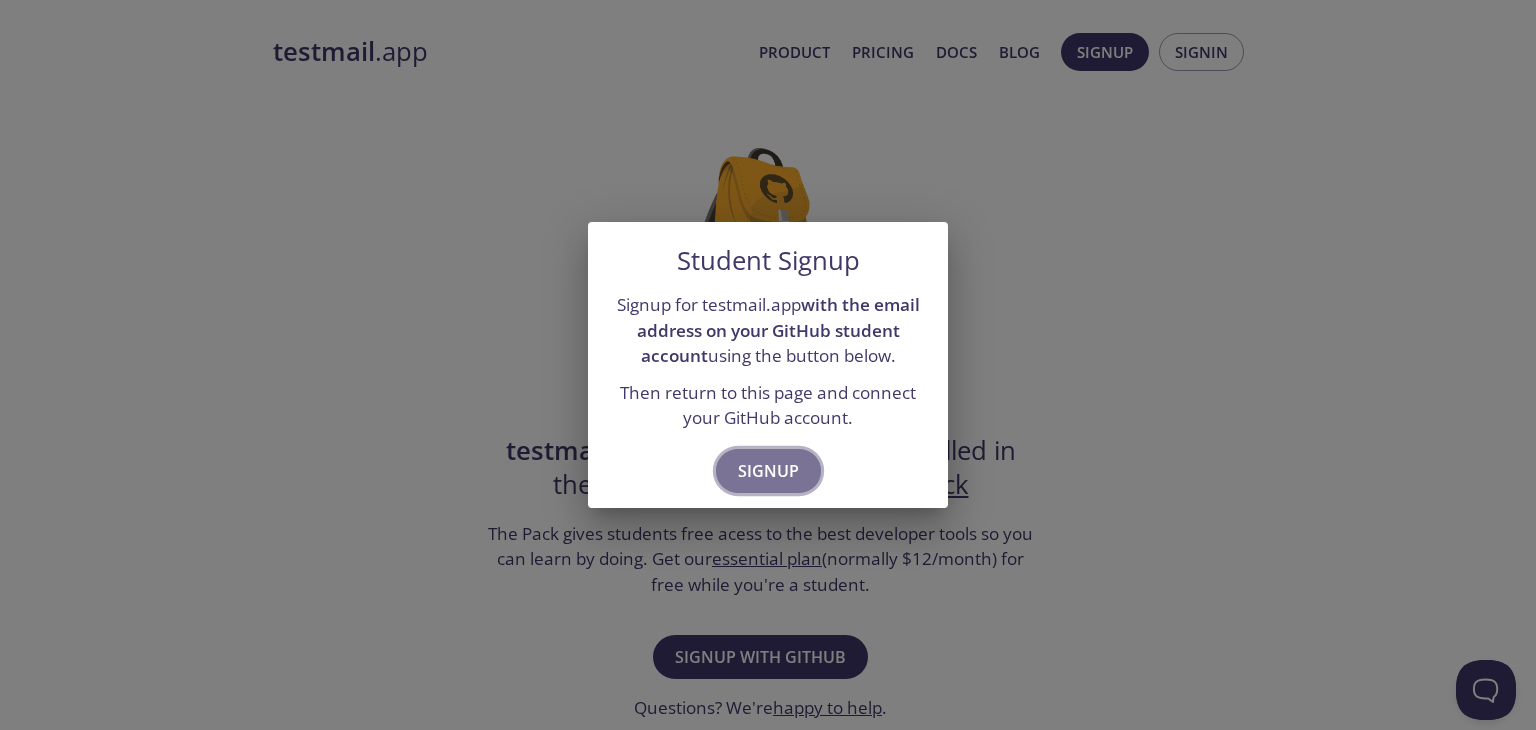 click on "Signup" at bounding box center (768, 471) 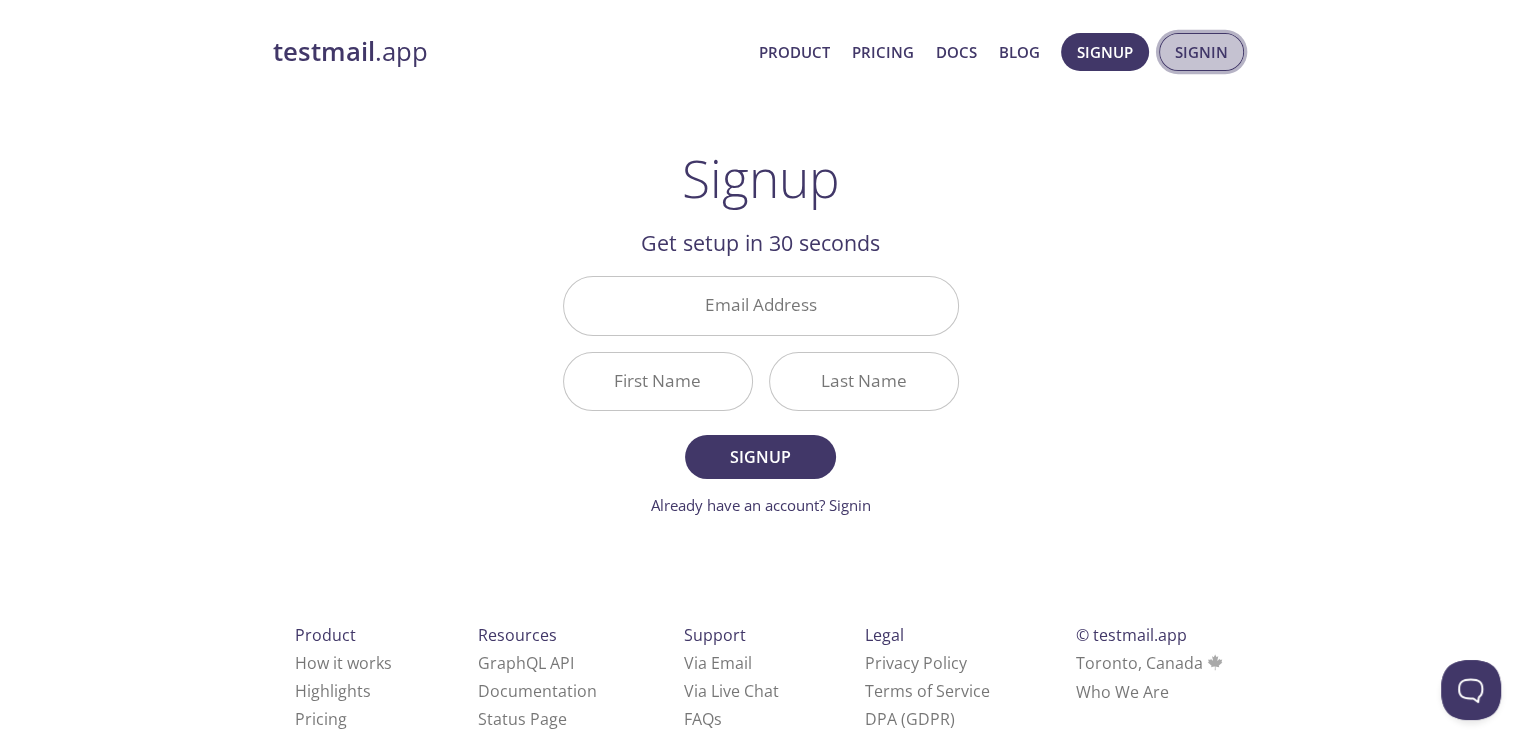 click on "Signin" at bounding box center (1201, 52) 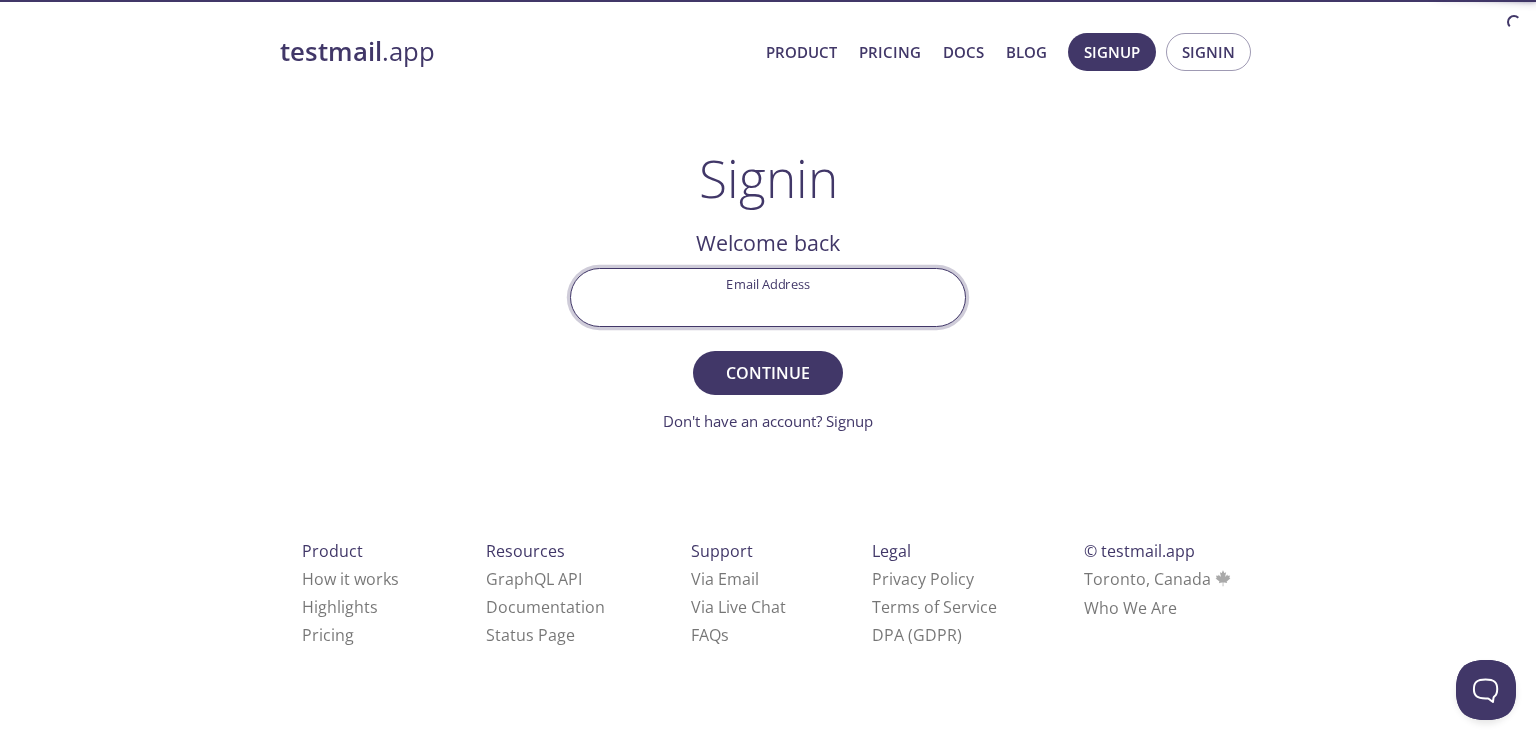 click on "Email Address" at bounding box center (768, 297) 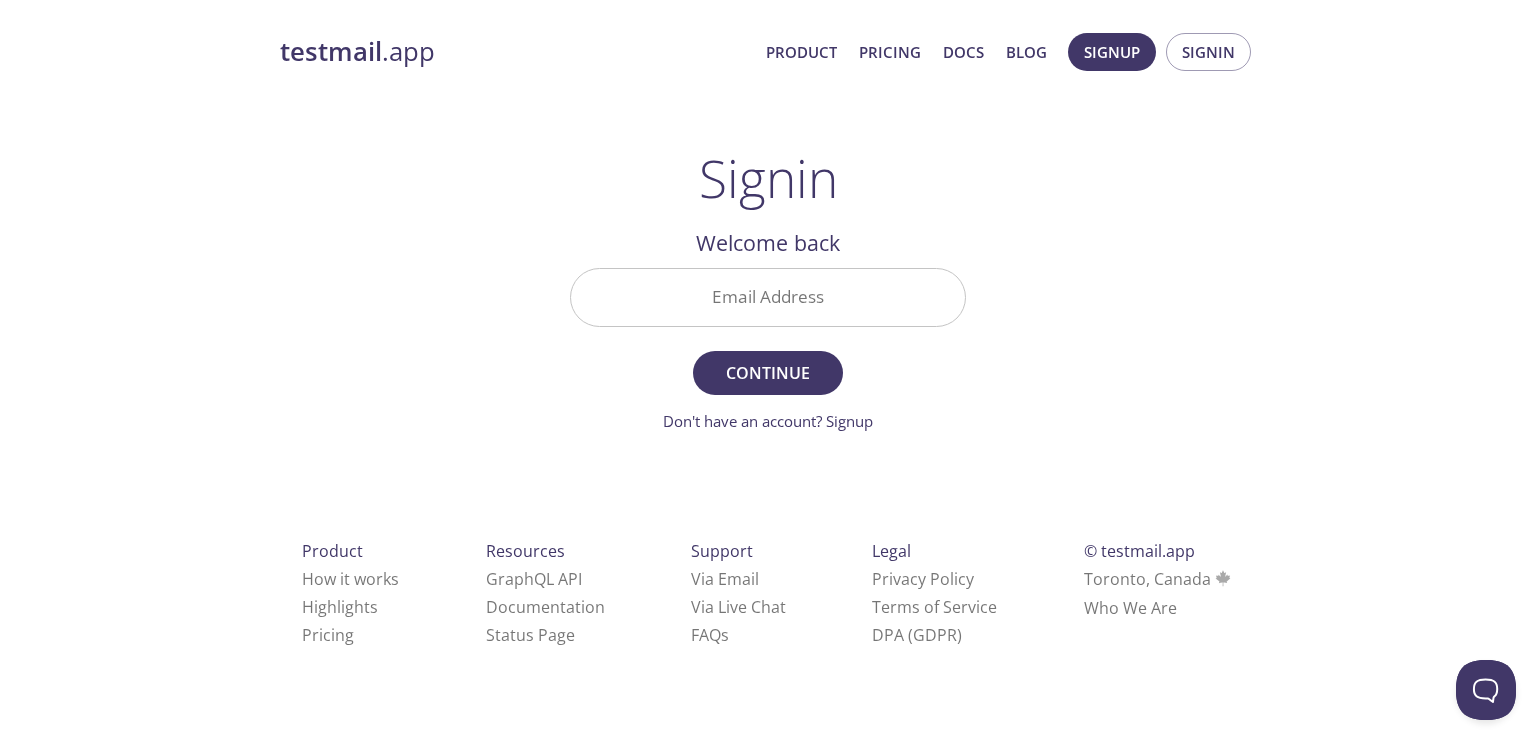 click on "testmail .app Product Pricing Docs Blog Signup Signin Signin Welcome back Email Address Continue Don't have an account? Signup Check your email inbox Signin Security Code Signin Didn't receive anything? Resend email Product How it works Highlights Pricing Resources GraphQL API Documentation Status Page Support Via Email Via Live Chat FAQ s Legal Privacy Policy Terms of Service DPA (GDPR) © testmail.app [CITY], [COUNTRY] Who We Are" at bounding box center (768, 362) 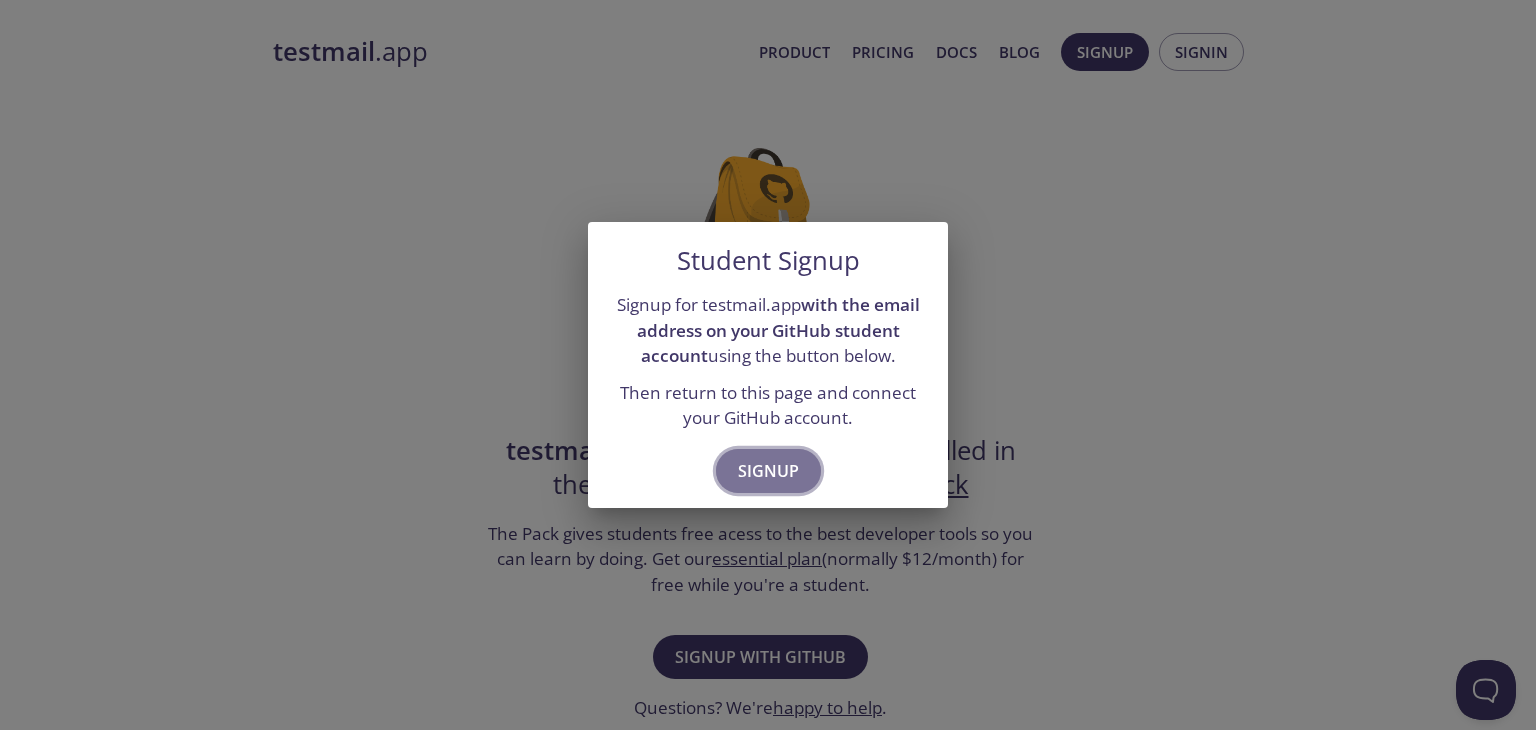 click on "Signup" at bounding box center [768, 471] 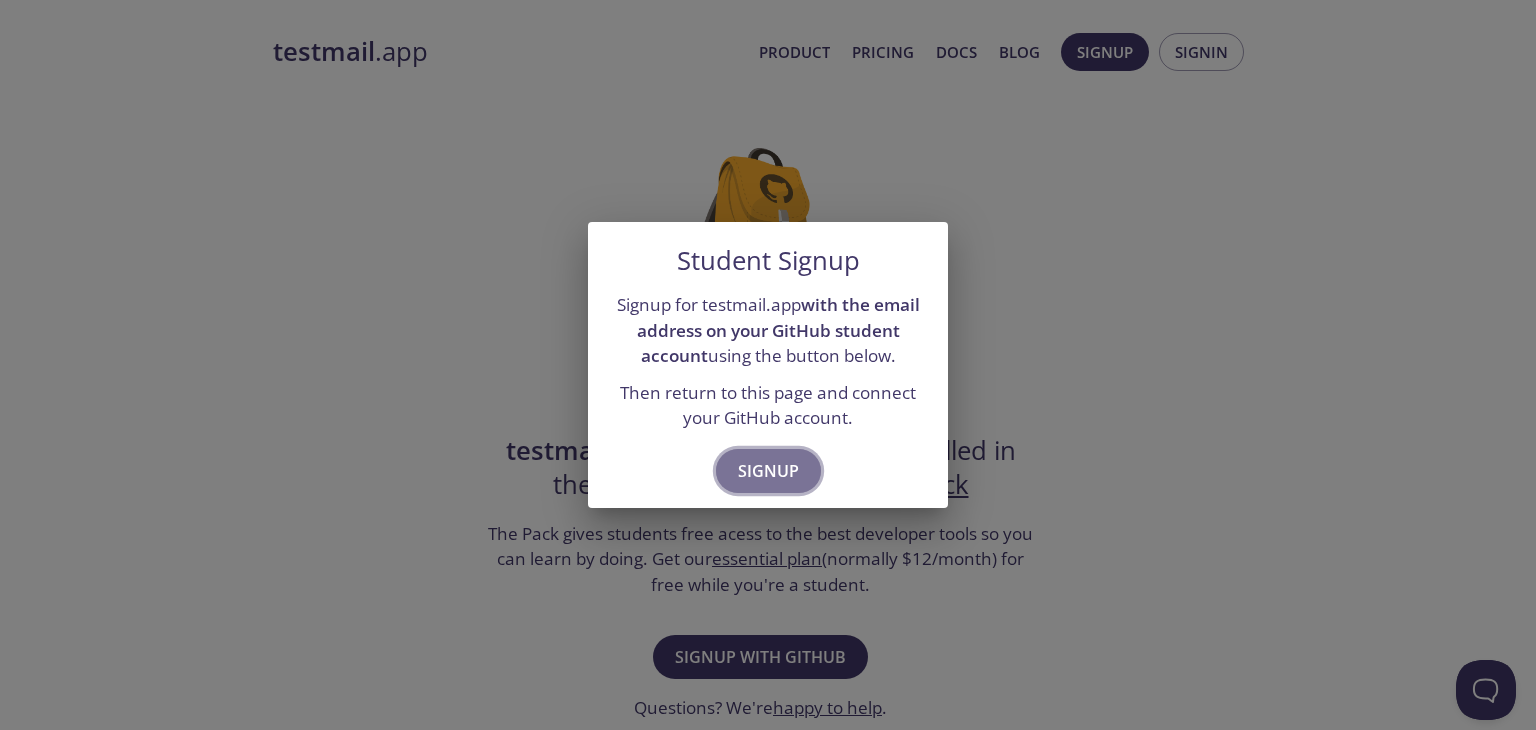 click on "Signup" at bounding box center [768, 471] 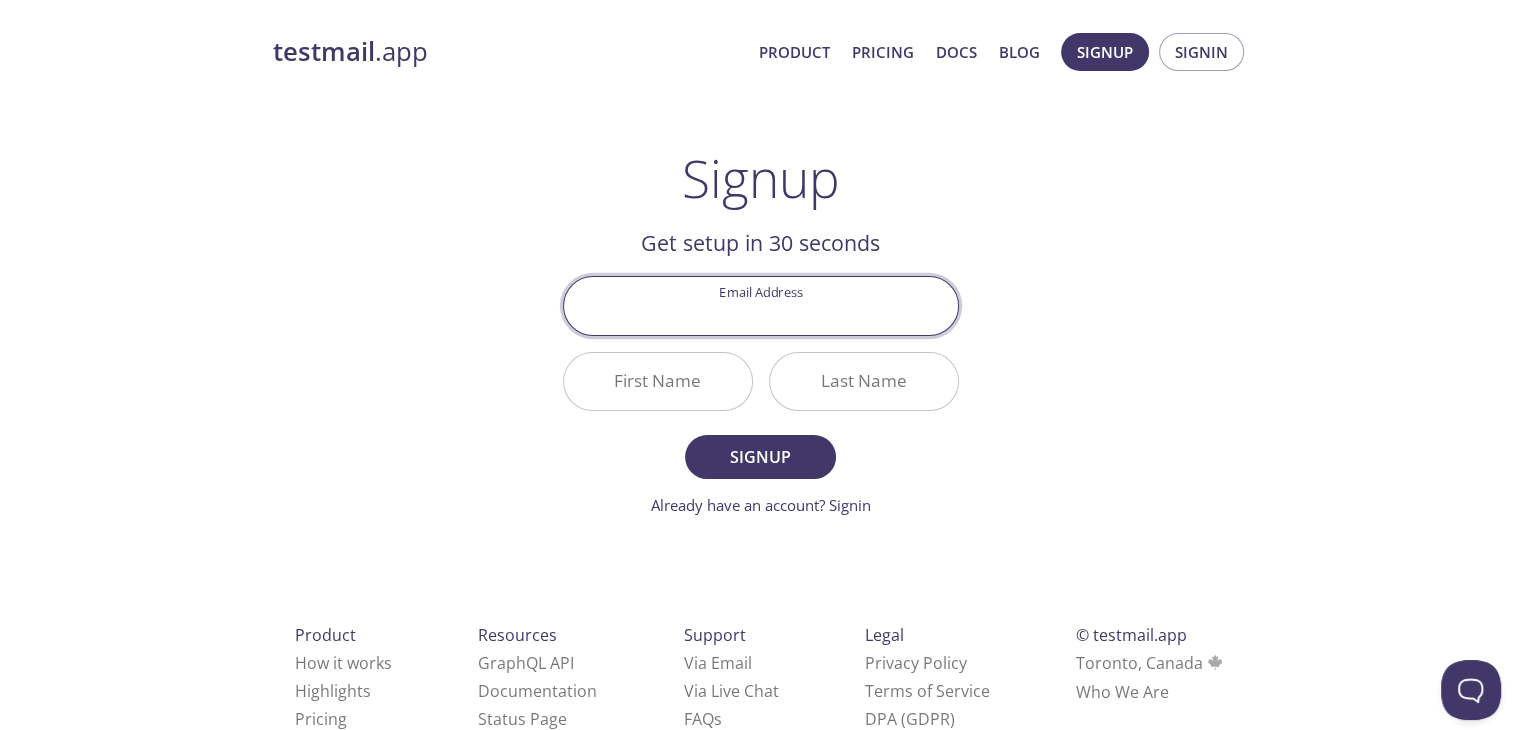 click on "Email Address" at bounding box center (761, 305) 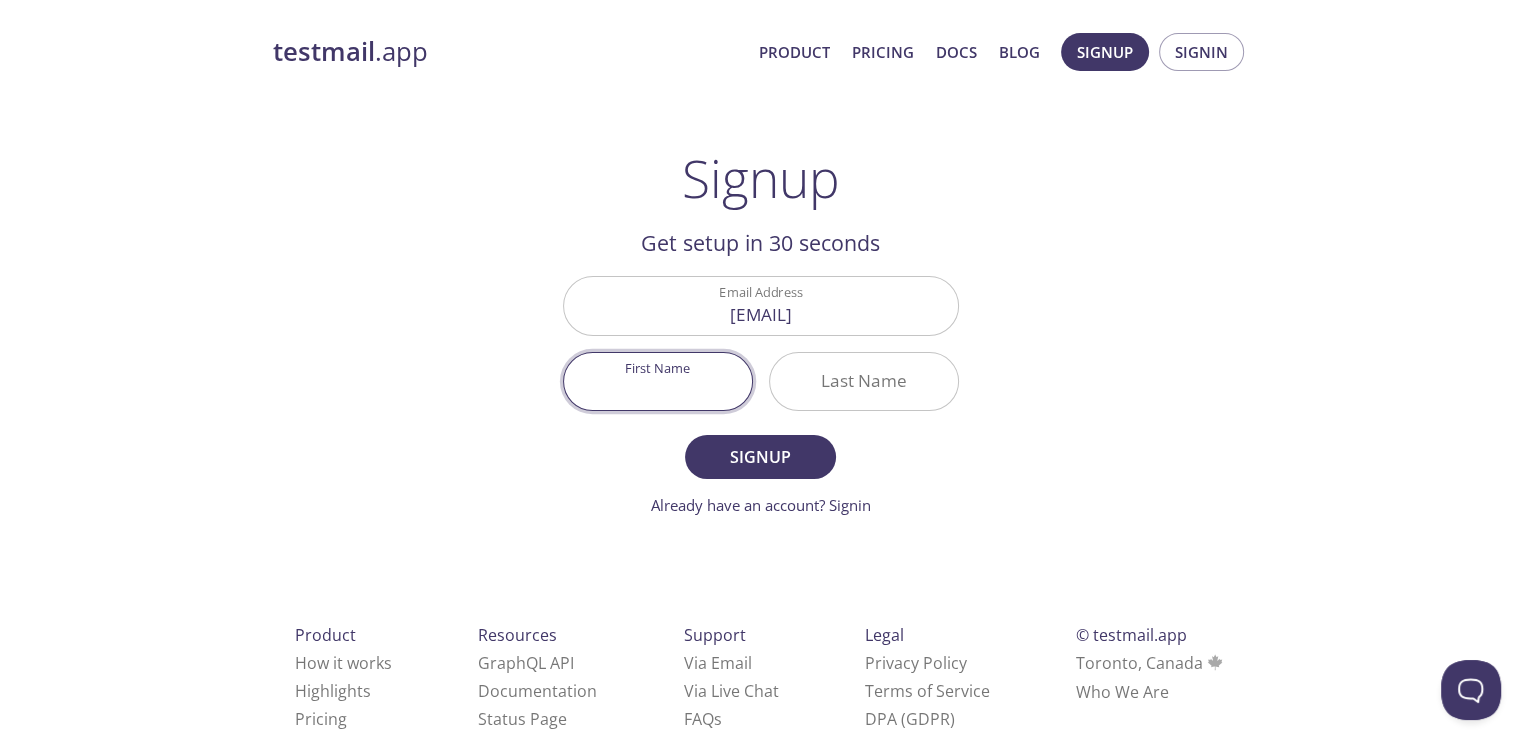 click on "First Name" at bounding box center (658, 381) 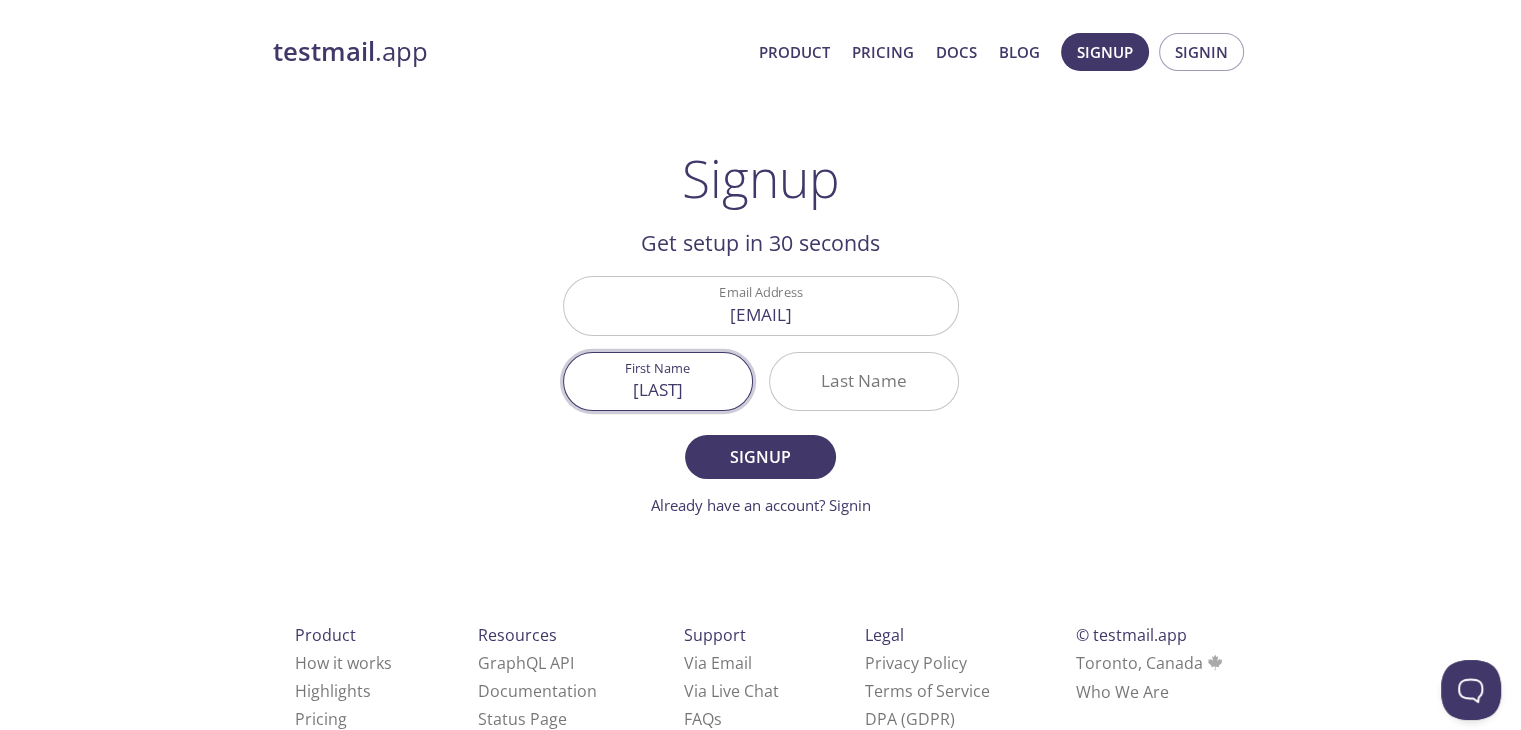 type on "[LAST]" 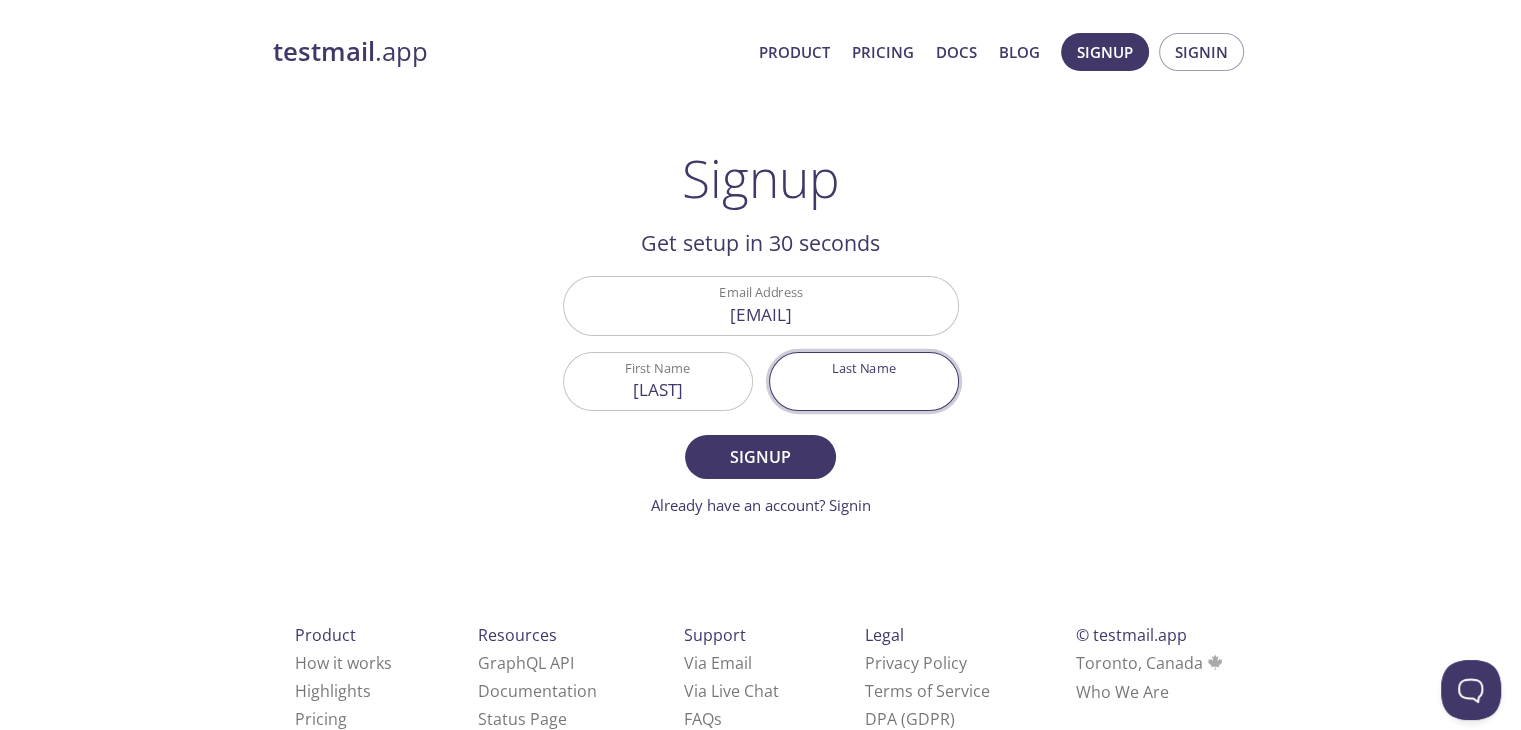 click on "Last Name" at bounding box center (864, 381) 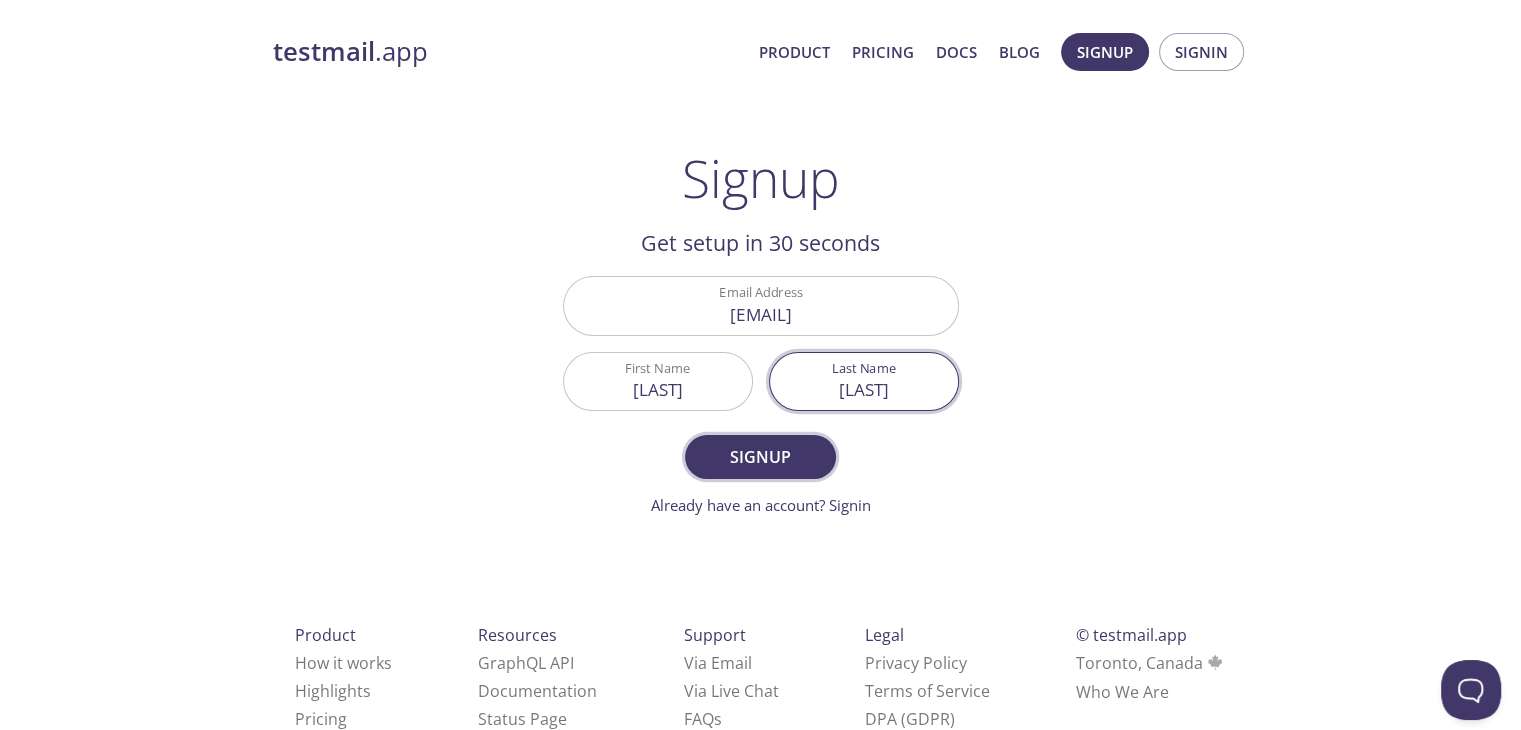 type on "[LAST]" 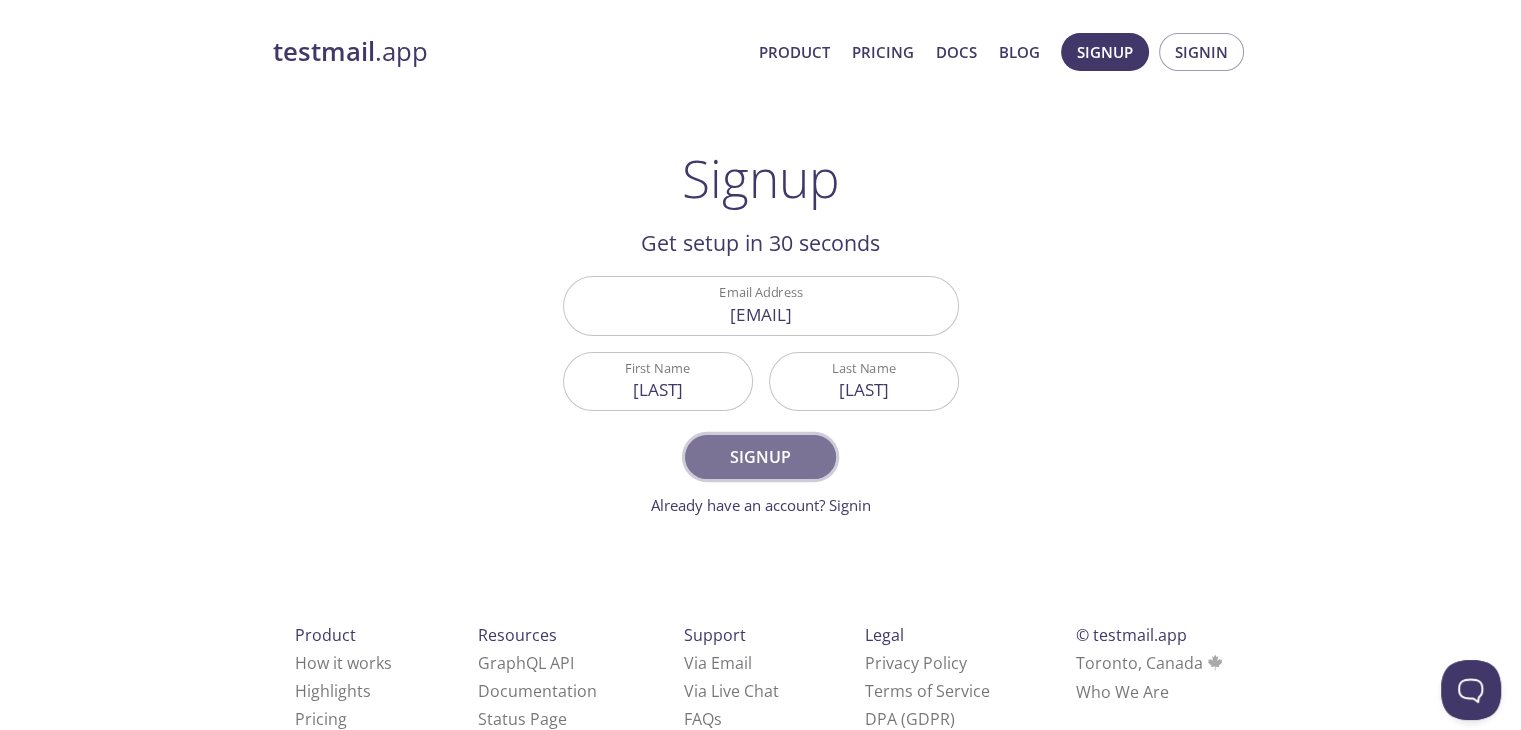 click on "Signup" at bounding box center (760, 457) 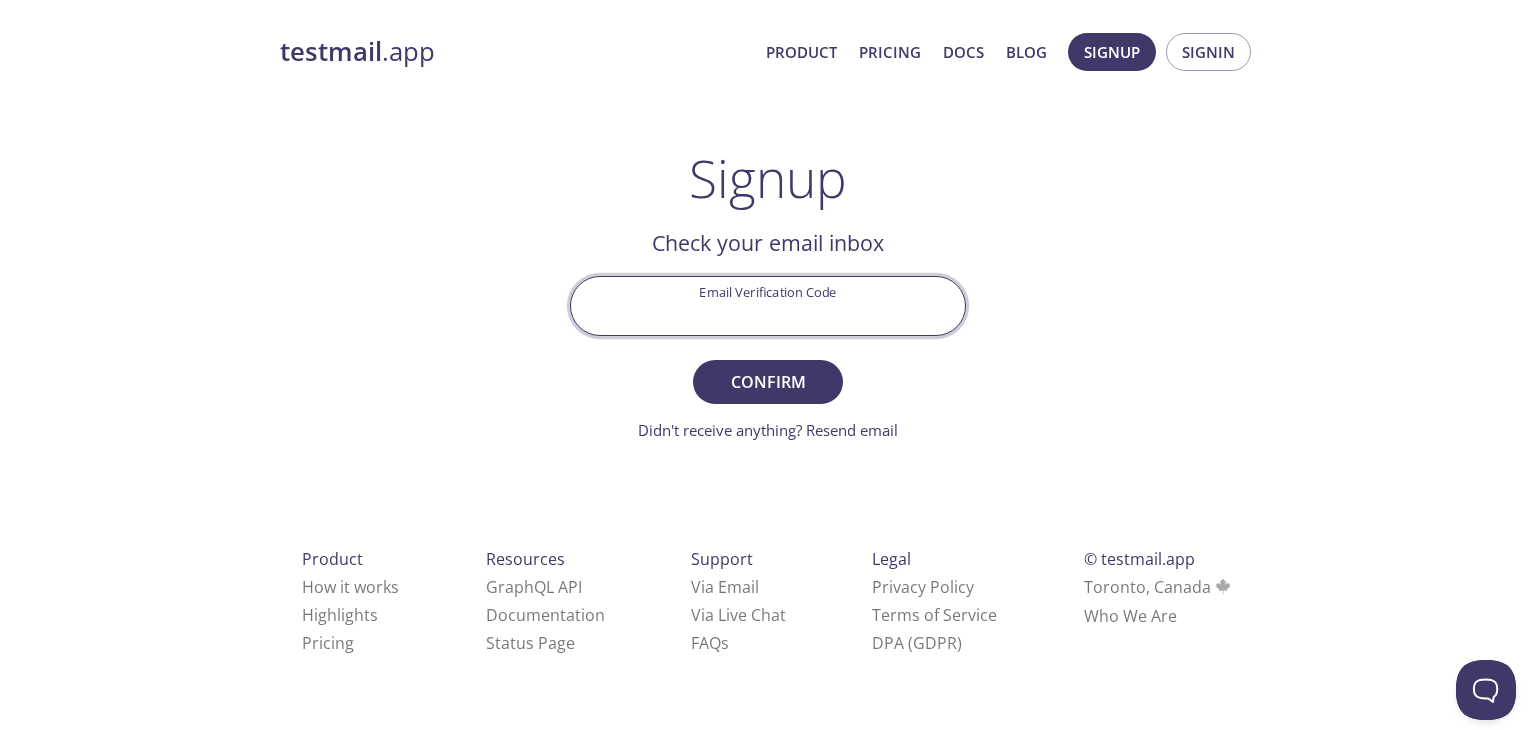 click on "Email Verification Code" at bounding box center [768, 305] 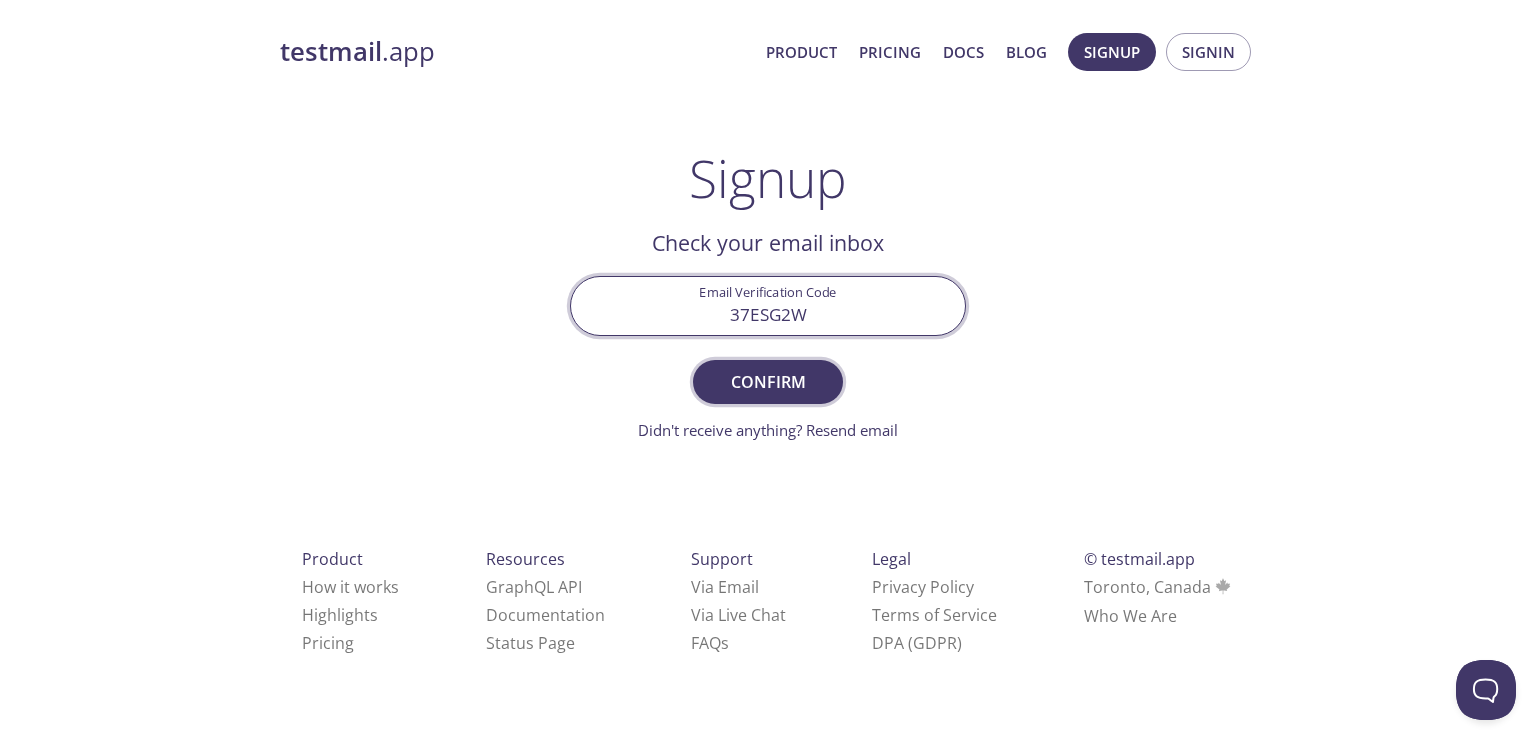 type on "37ESG2W" 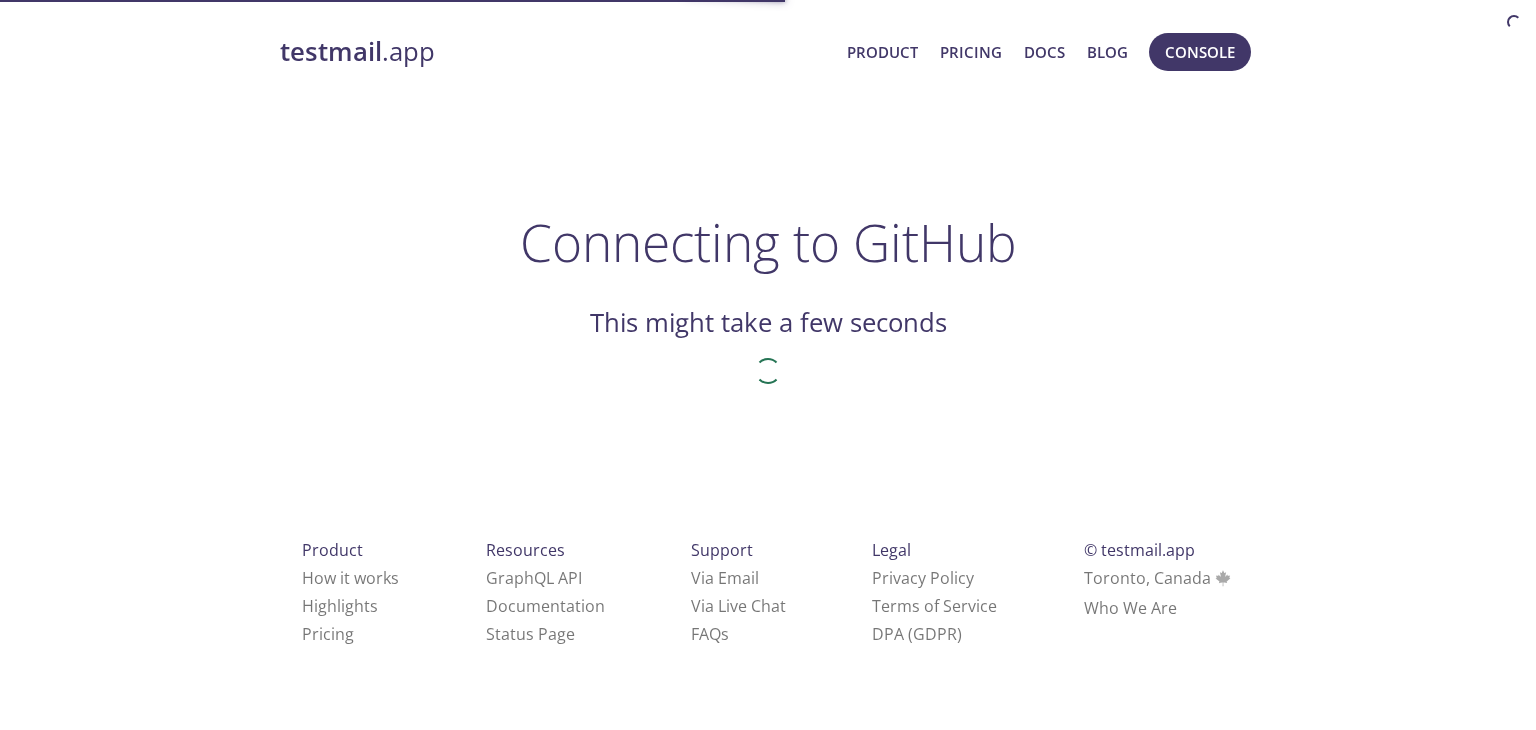 scroll, scrollTop: 0, scrollLeft: 0, axis: both 